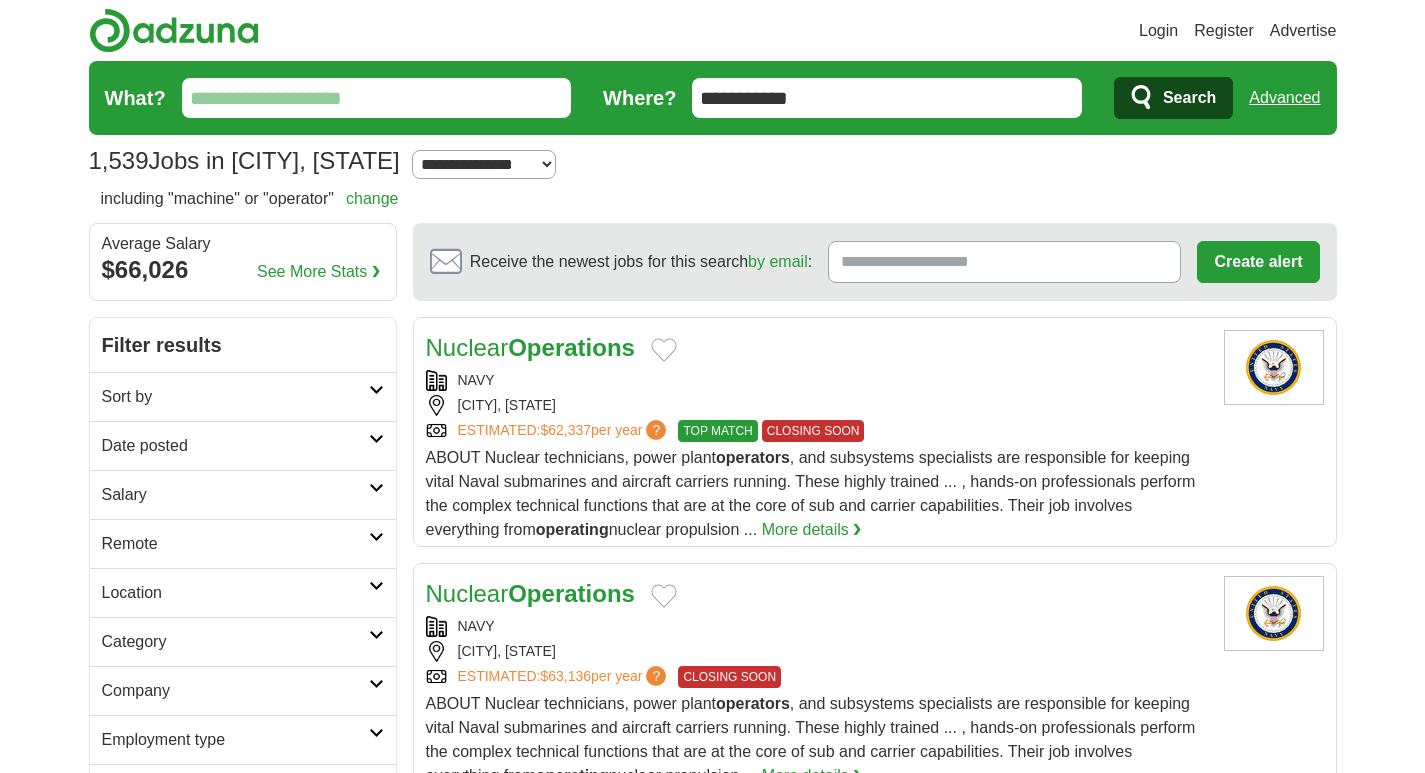 scroll, scrollTop: 0, scrollLeft: 0, axis: both 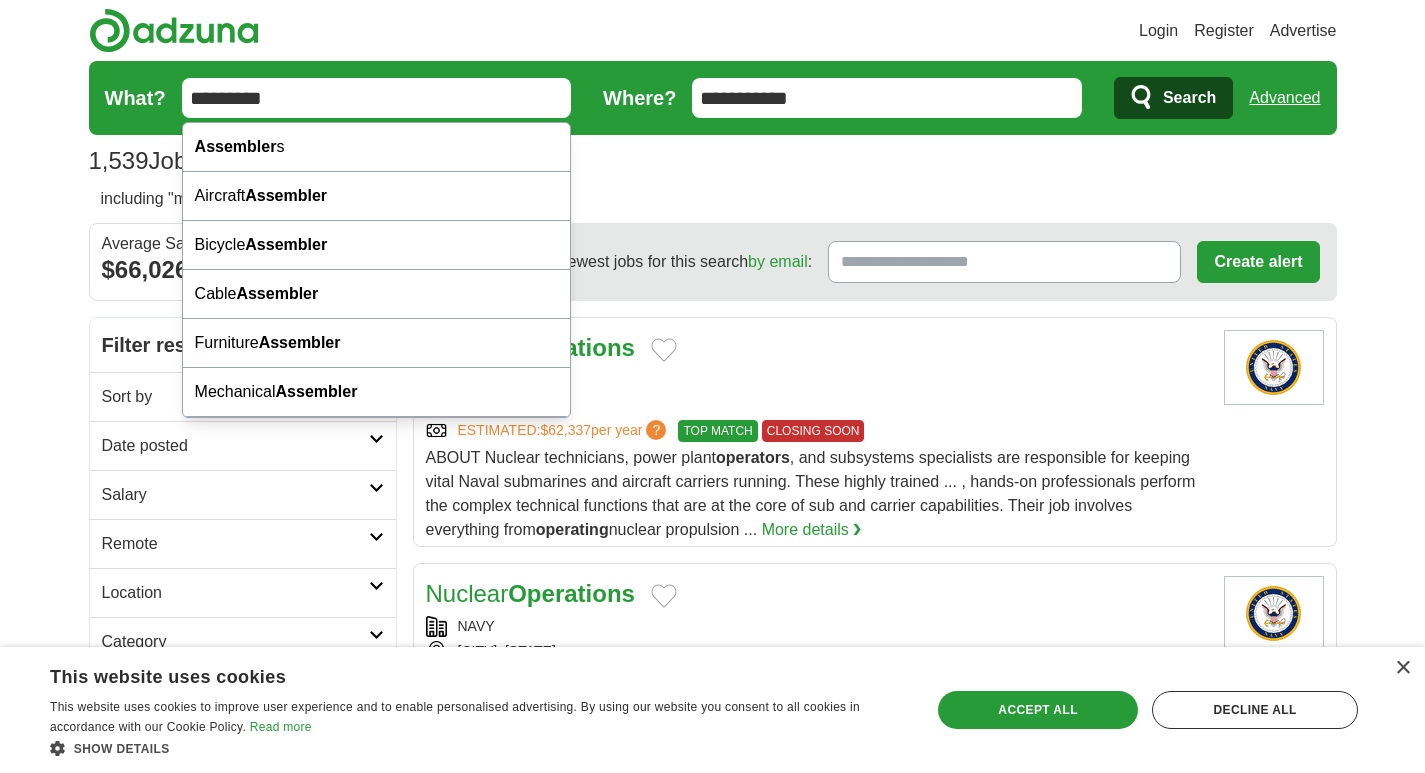 type on "*********" 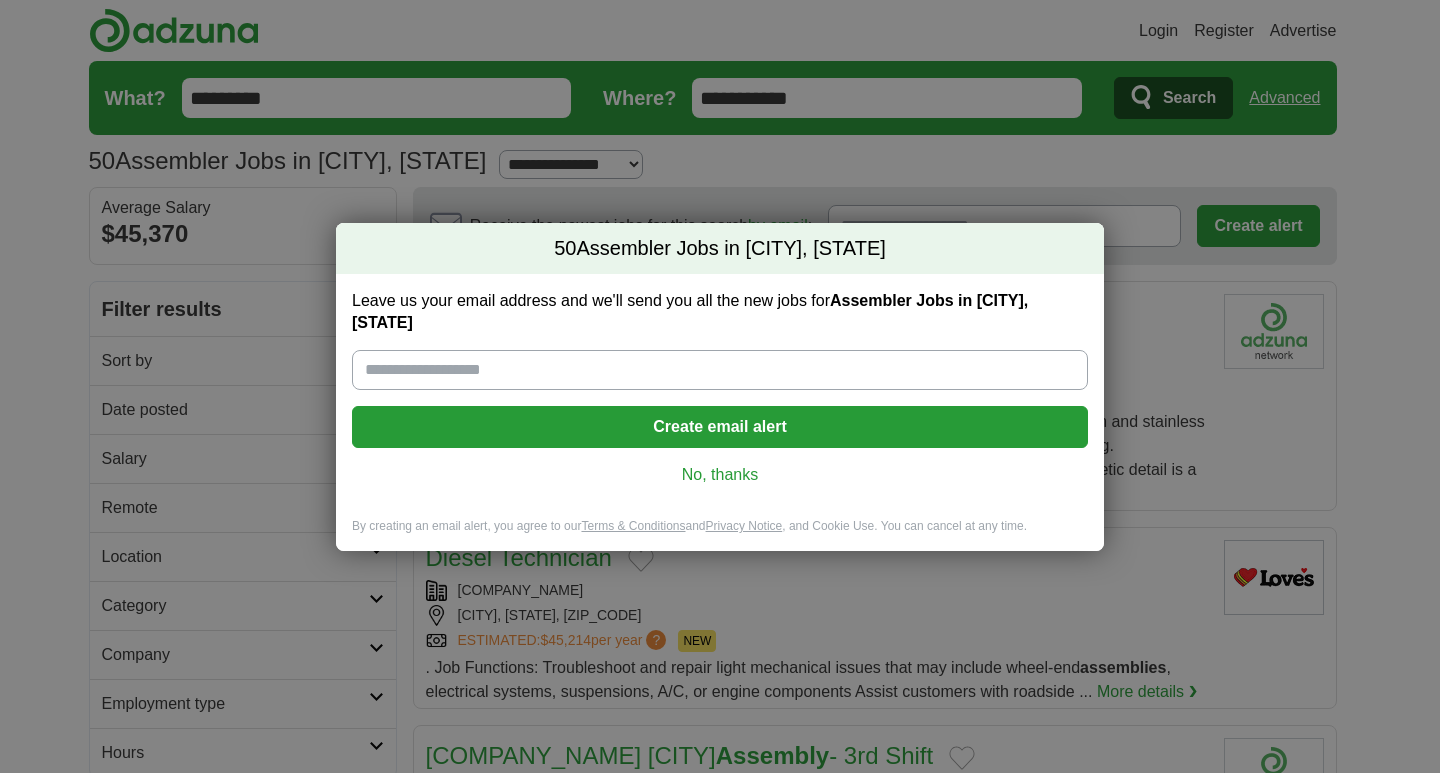 scroll, scrollTop: 0, scrollLeft: 0, axis: both 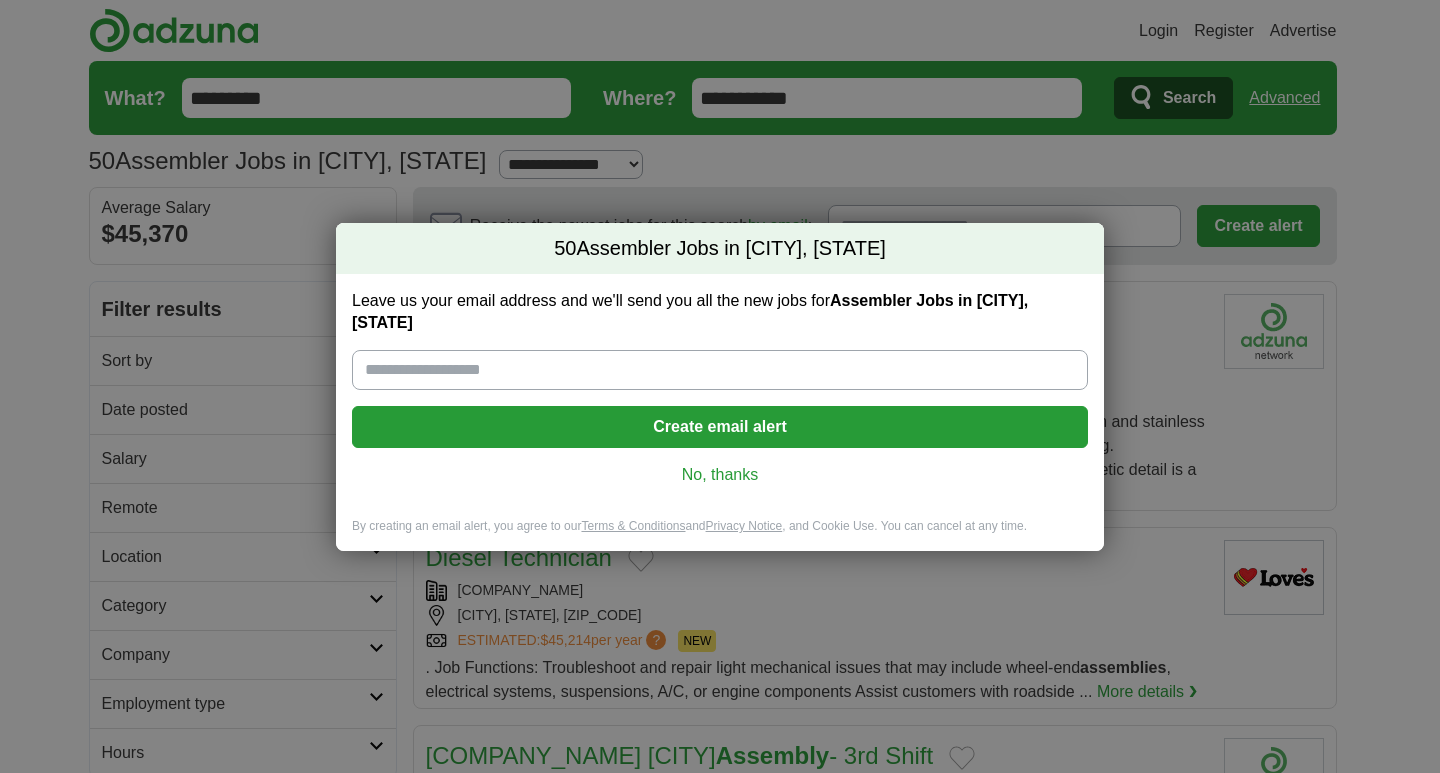 click on "No, thanks" at bounding box center (720, 475) 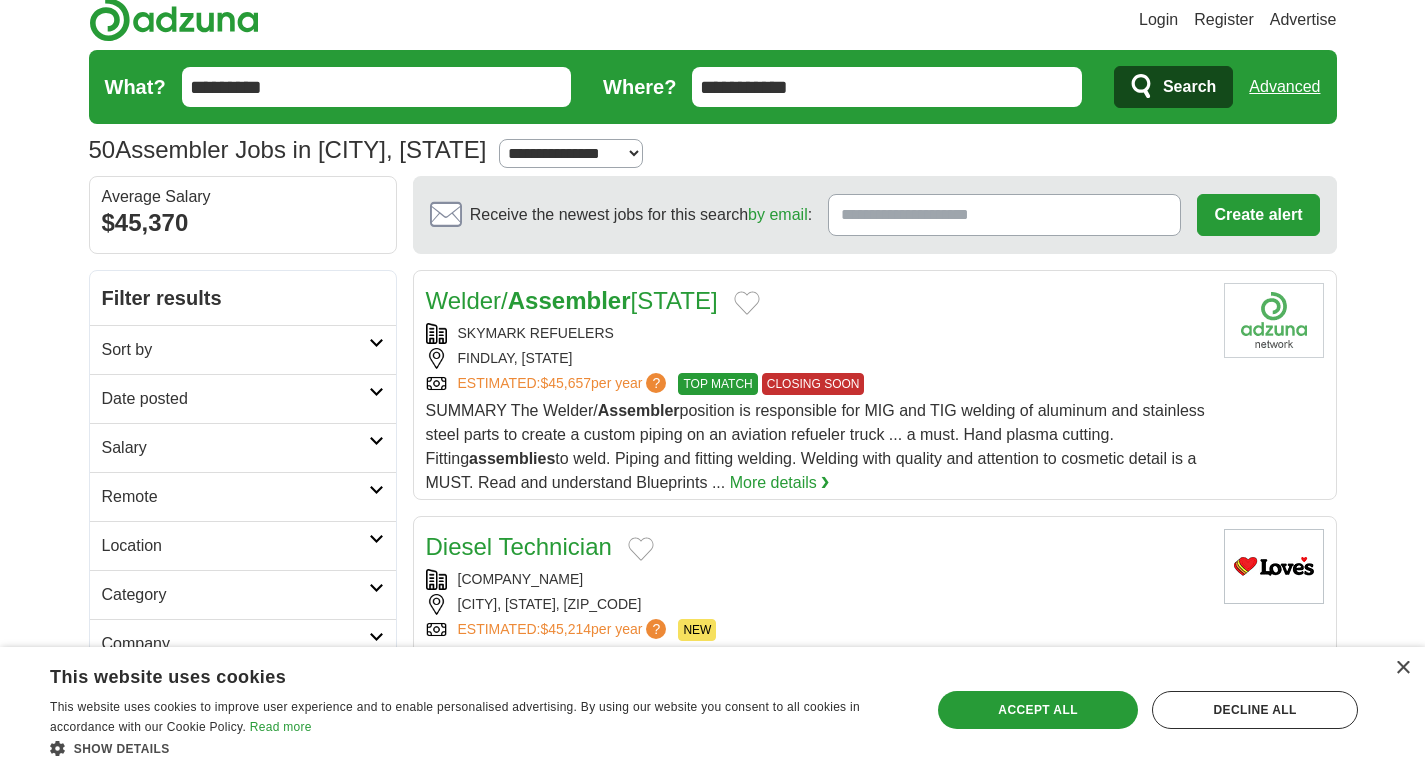 scroll, scrollTop: 0, scrollLeft: 0, axis: both 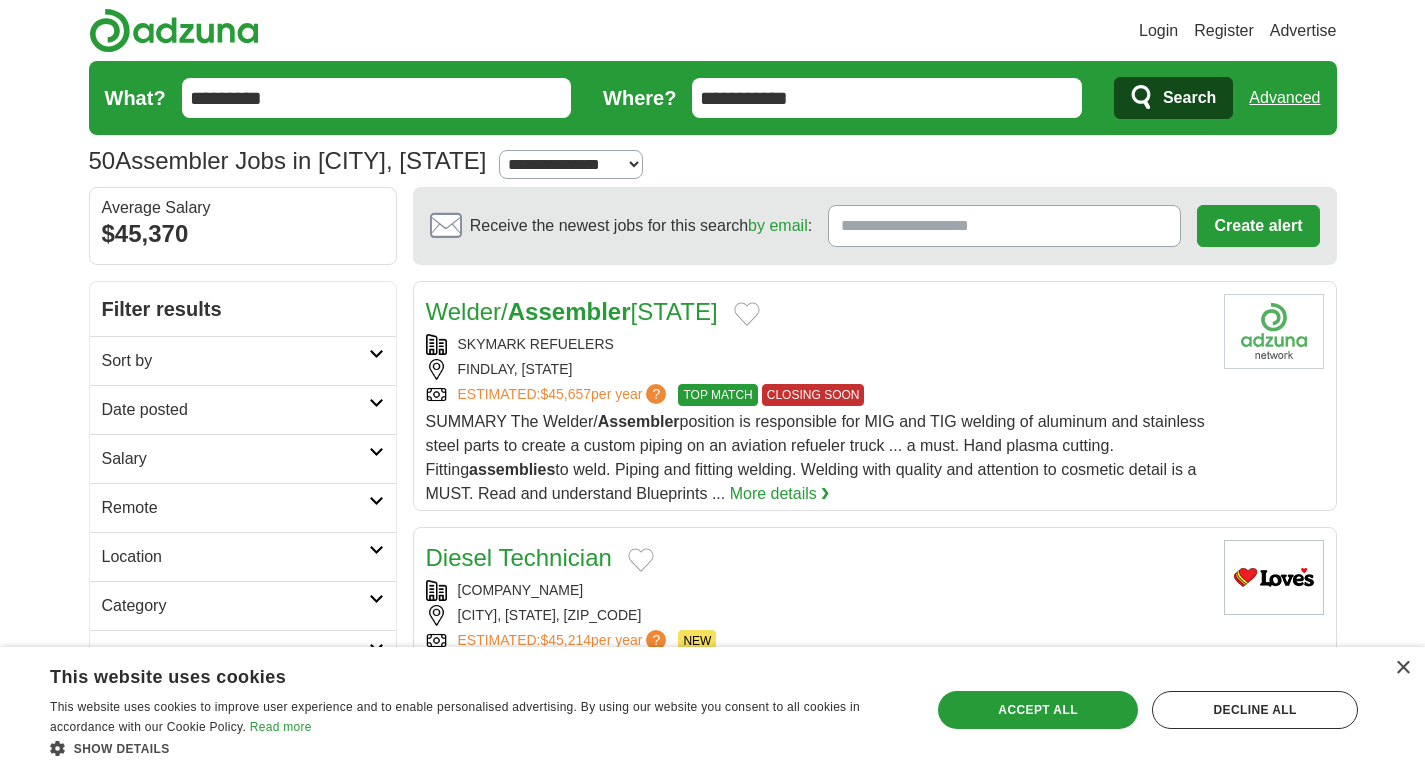 click on "*********" at bounding box center (377, 98) 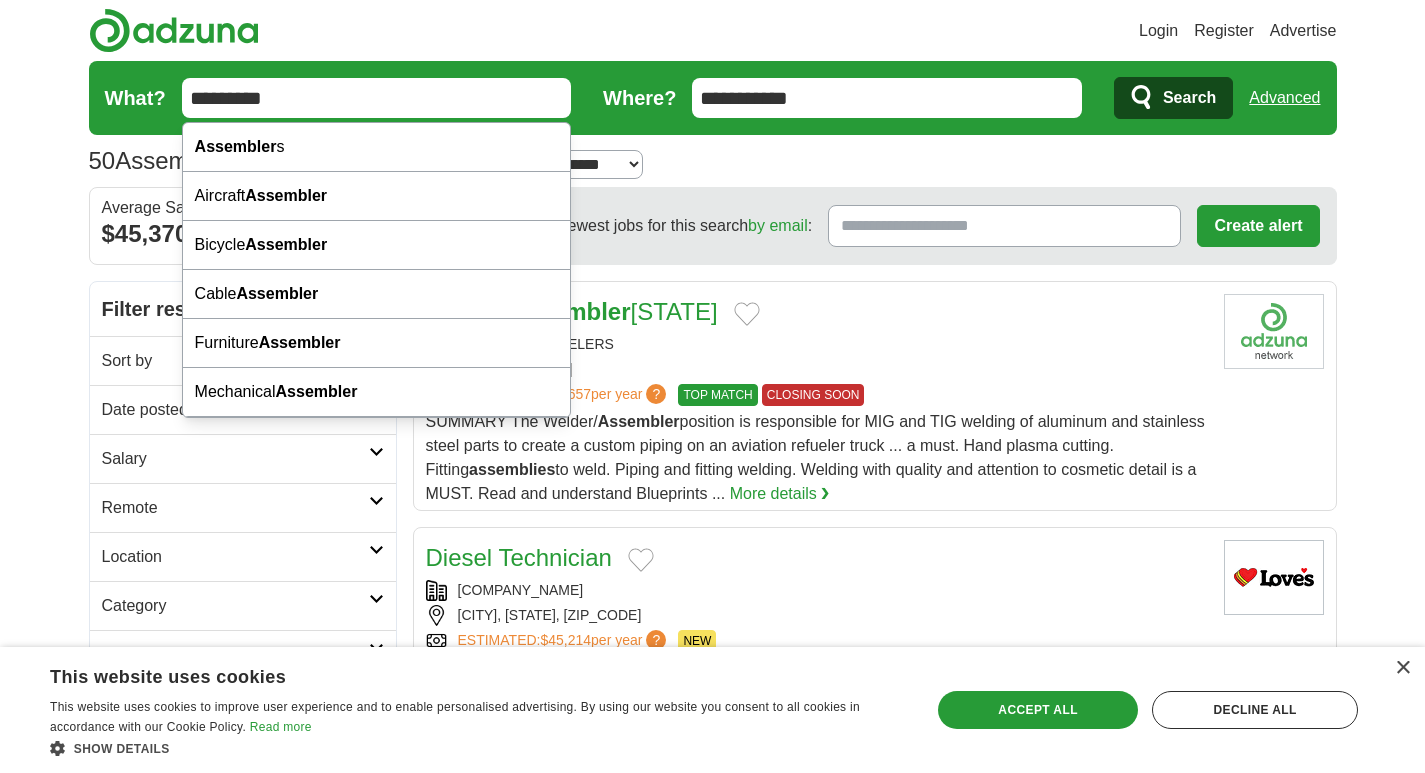 click on "*********" at bounding box center (377, 98) 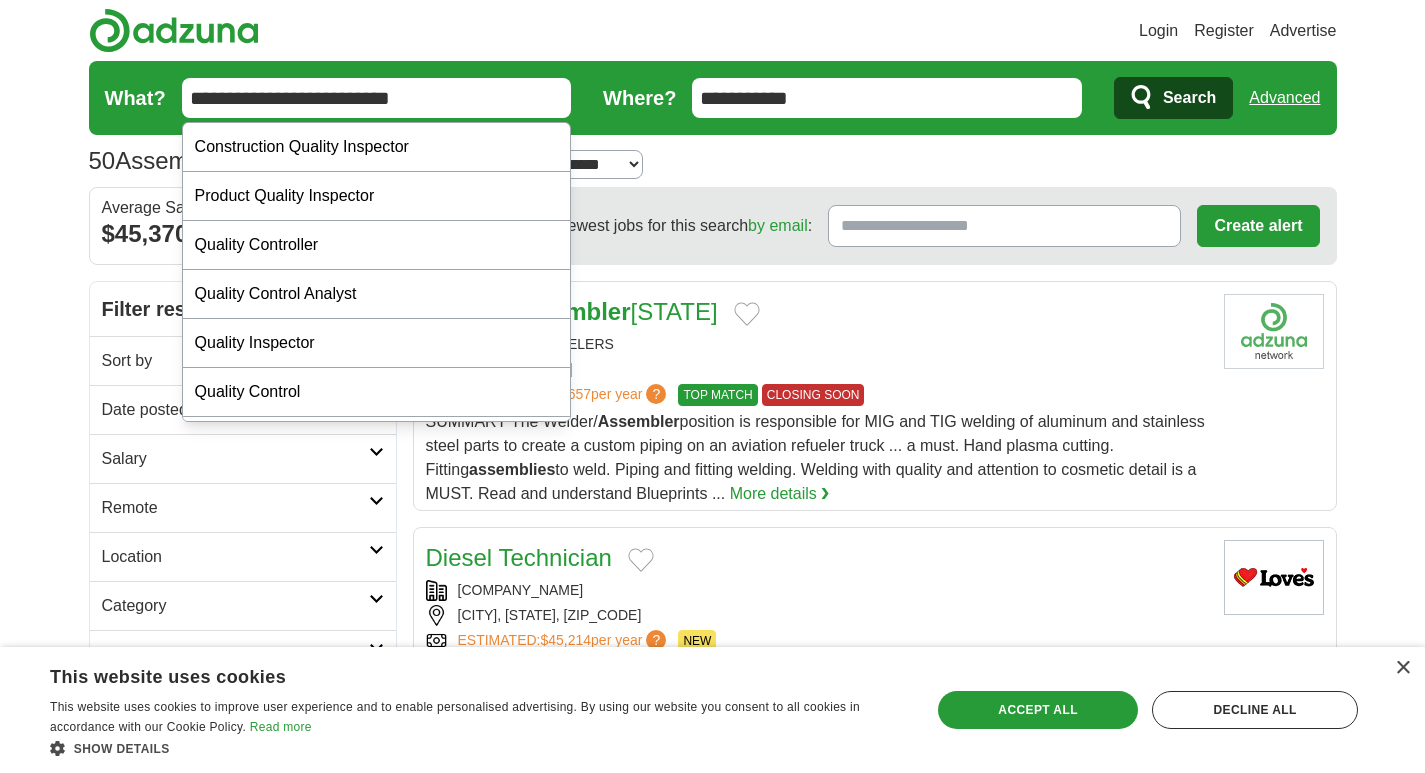 type on "**********" 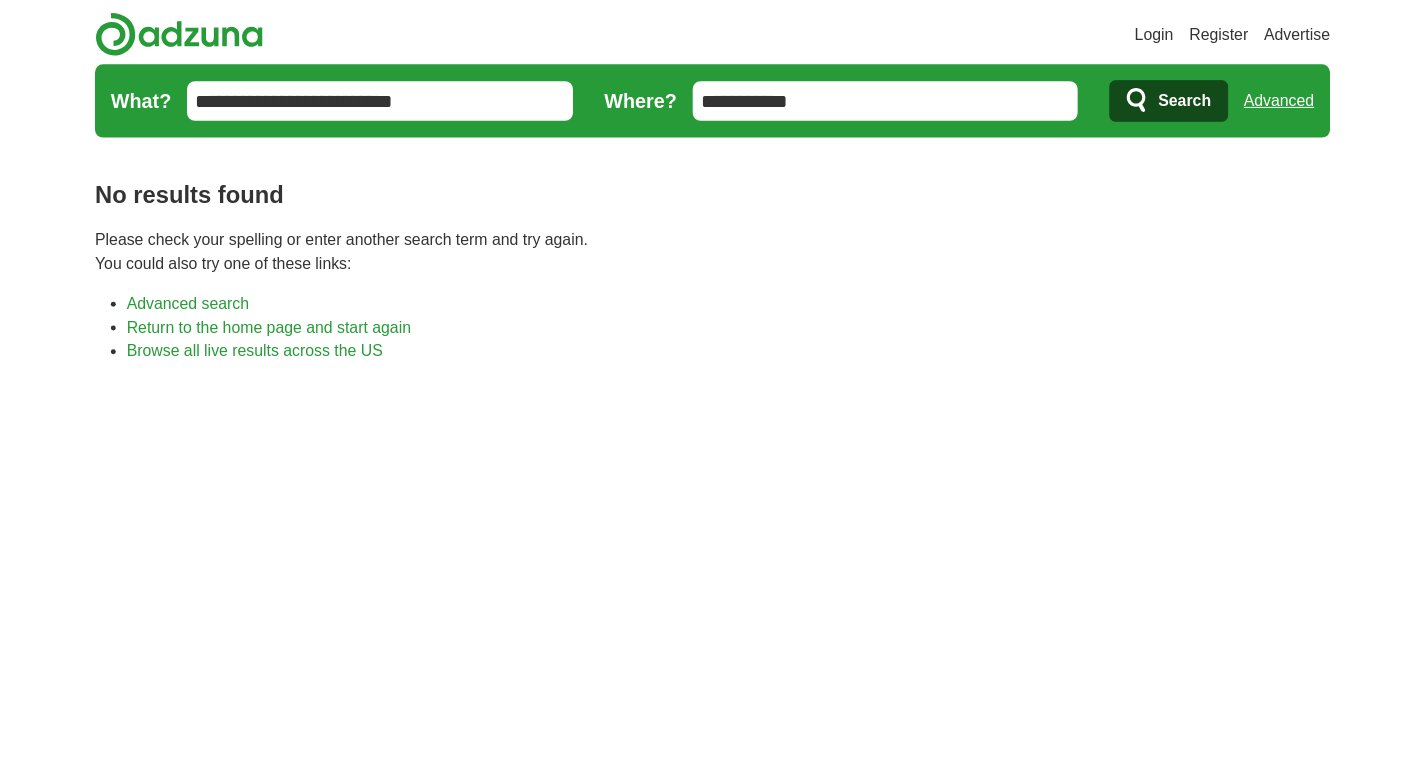 scroll, scrollTop: 0, scrollLeft: 0, axis: both 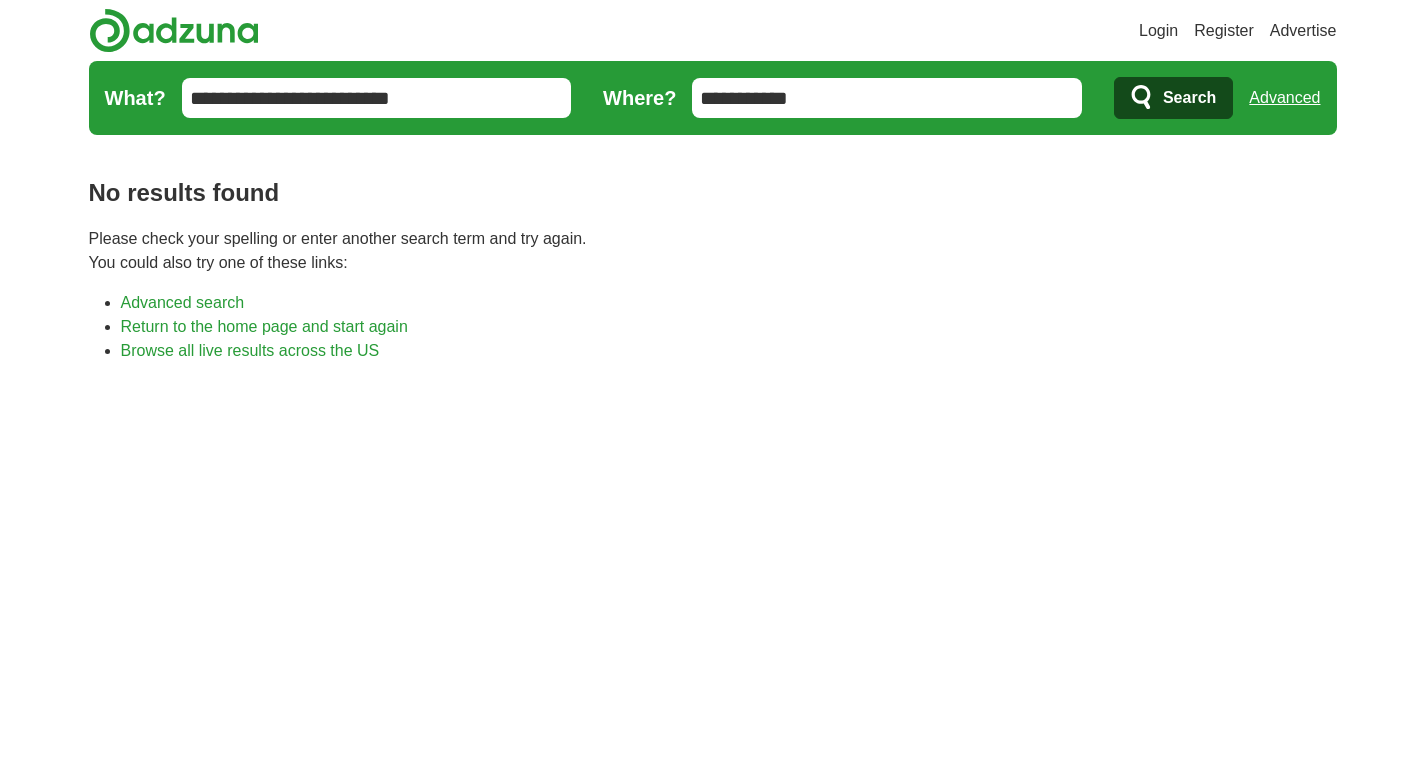 click on "**********" at bounding box center (377, 98) 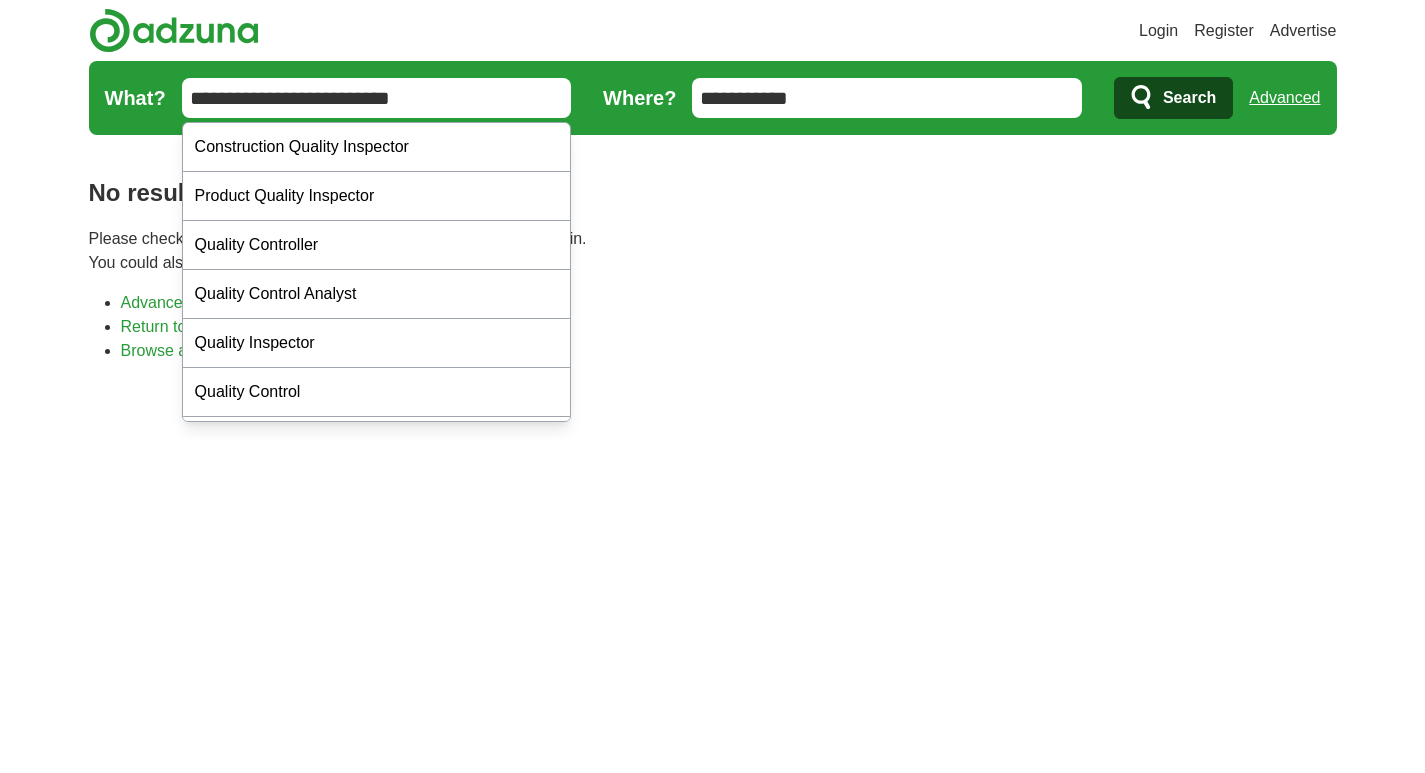 click on "**********" at bounding box center (377, 98) 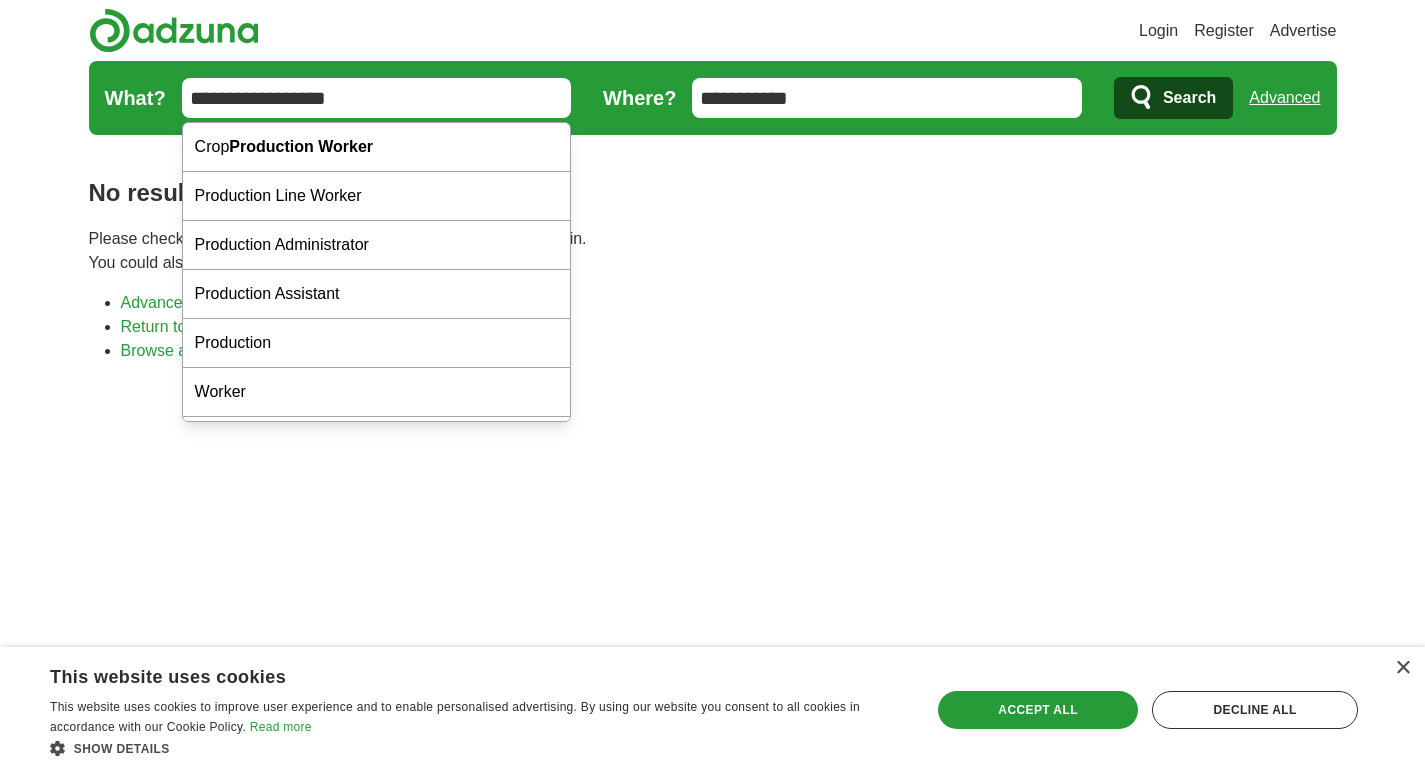 type on "**********" 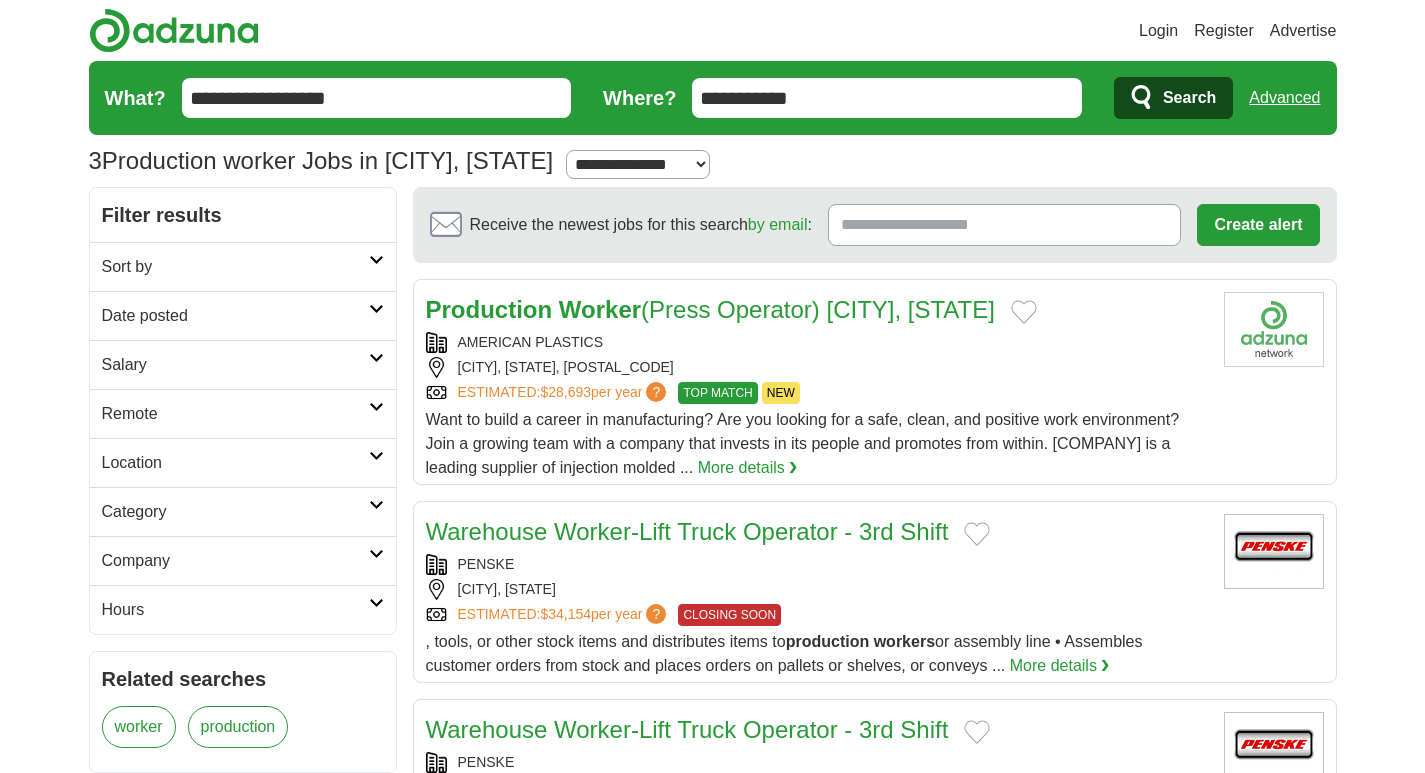 scroll, scrollTop: 0, scrollLeft: 0, axis: both 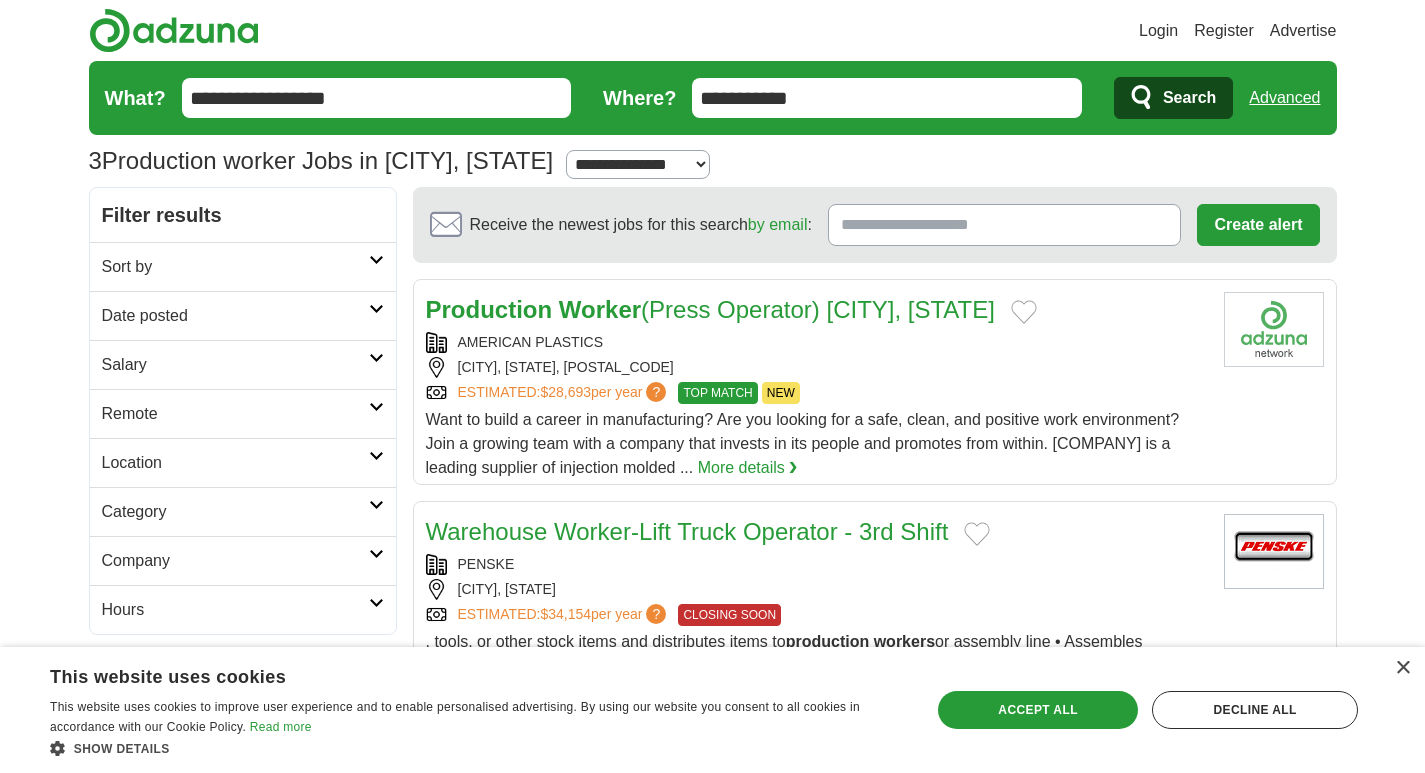 click on "**********" at bounding box center (377, 98) 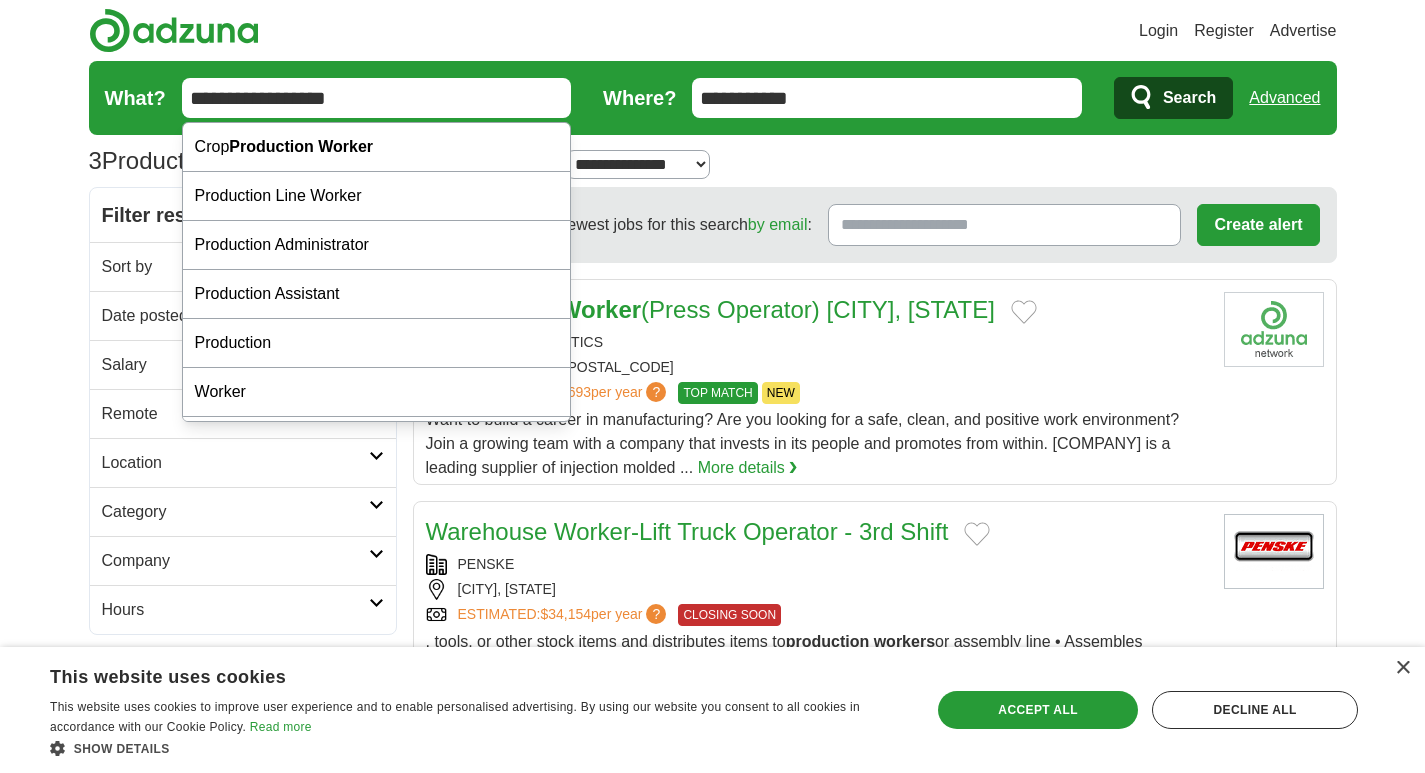 click on "**********" at bounding box center (377, 98) 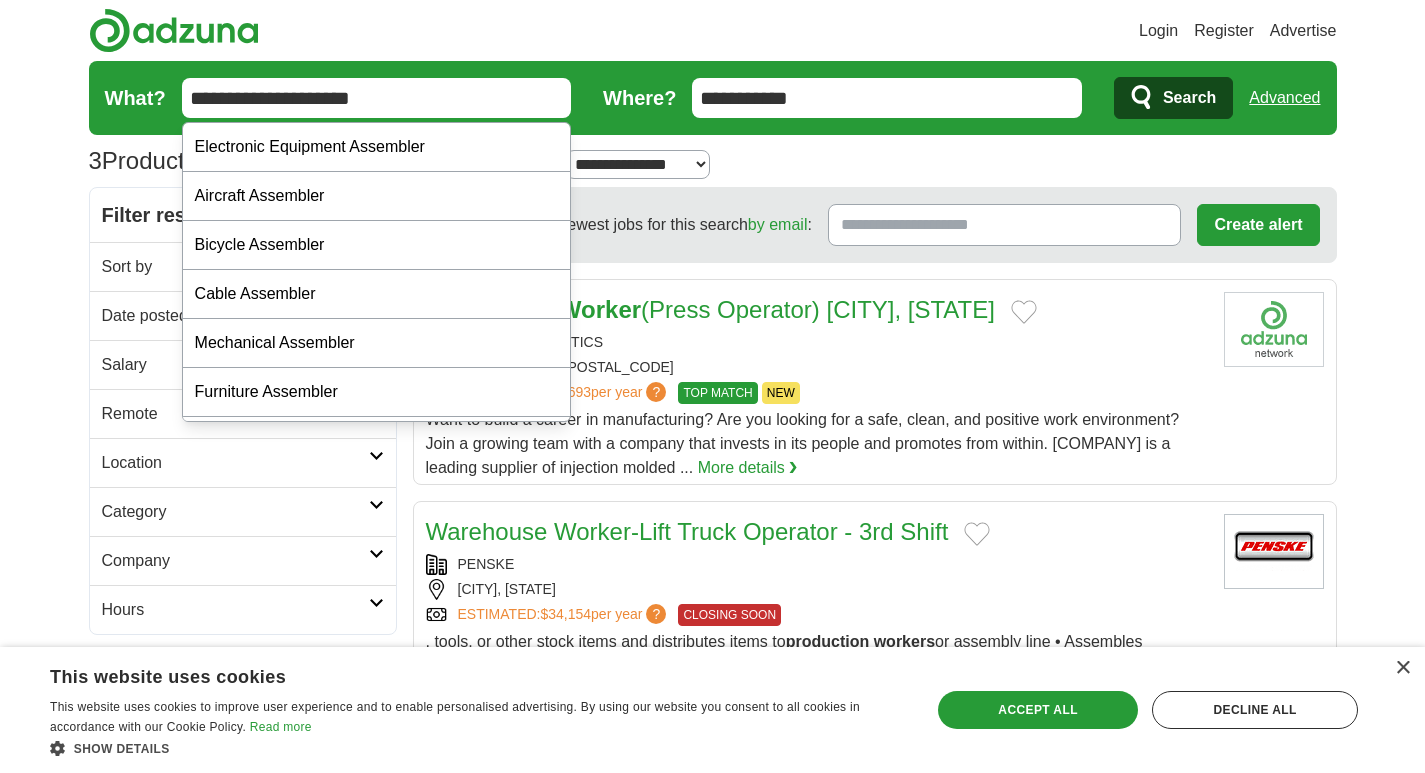 type on "**********" 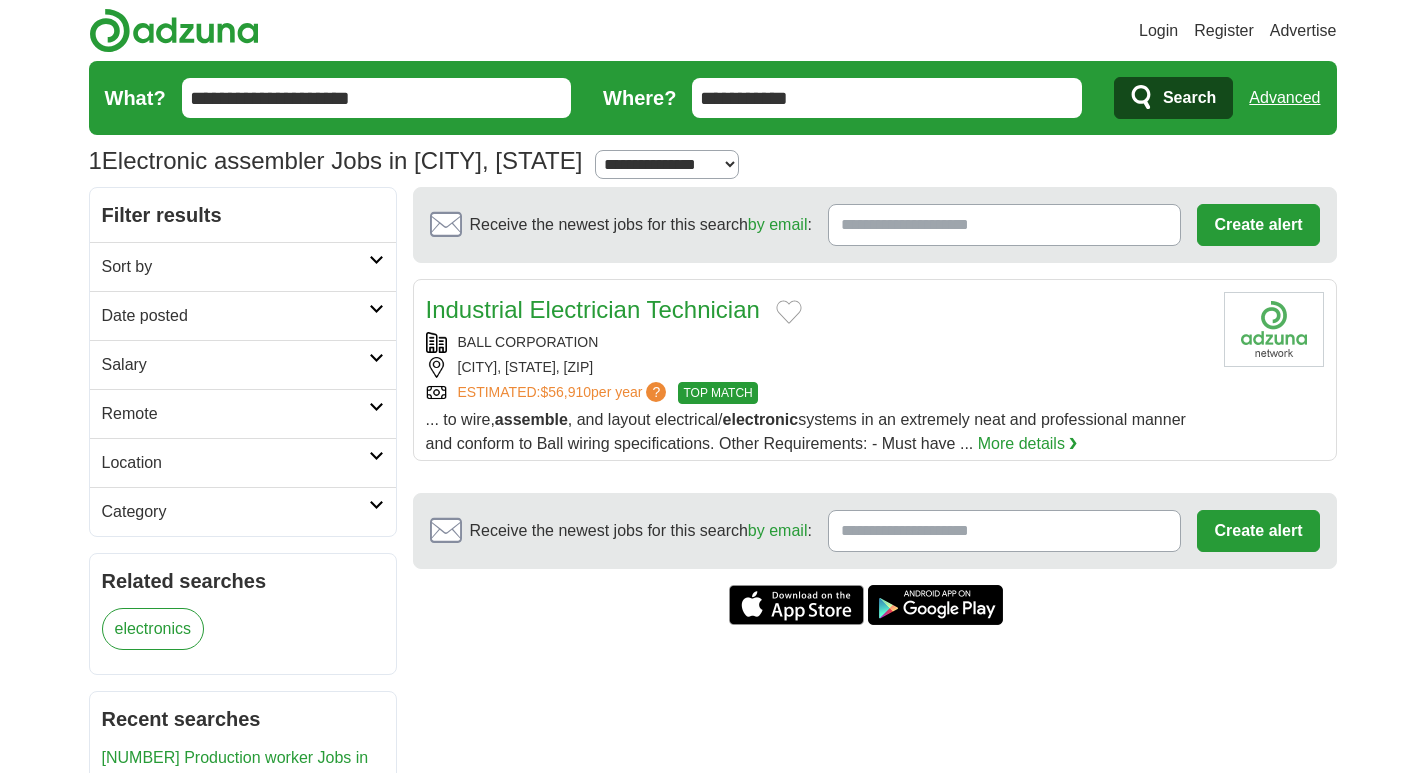 scroll, scrollTop: 0, scrollLeft: 0, axis: both 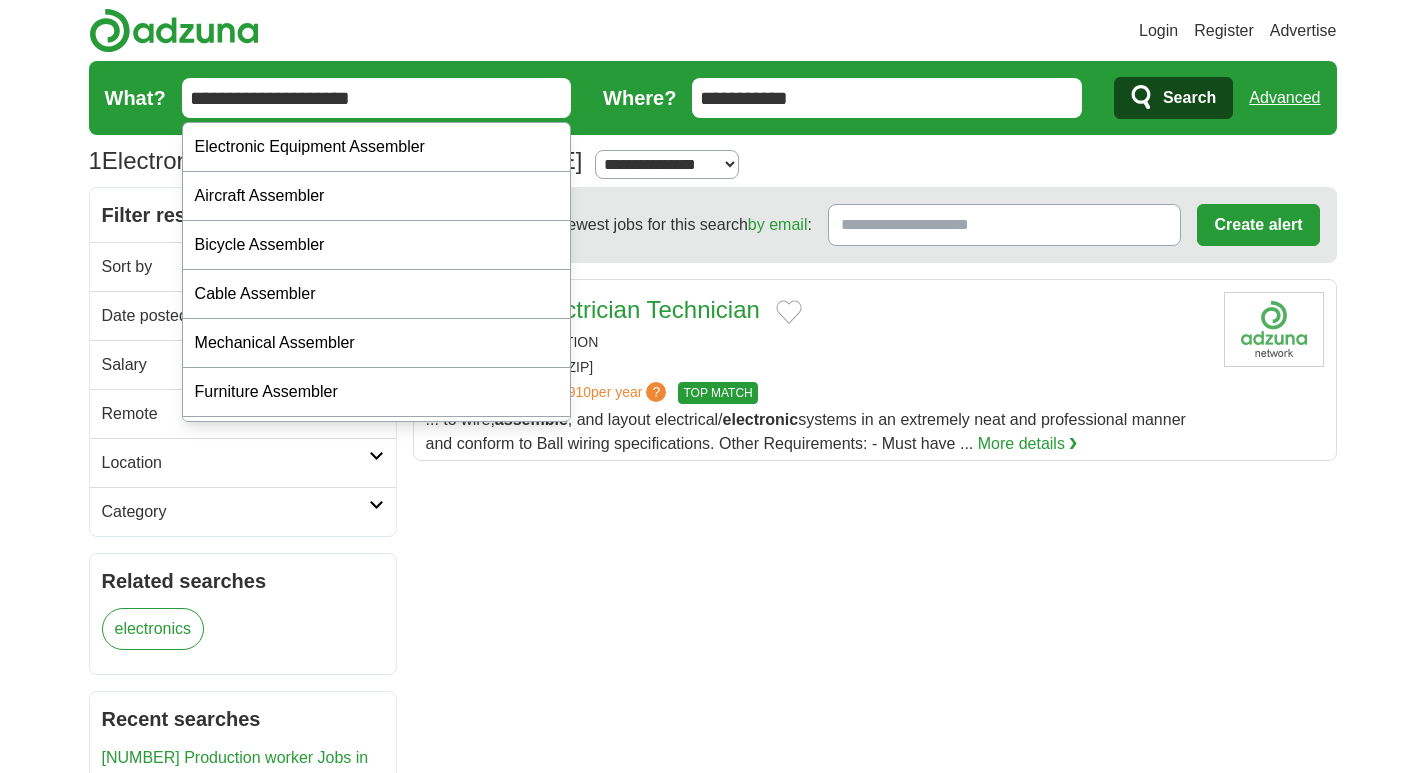 click on "**********" at bounding box center (377, 98) 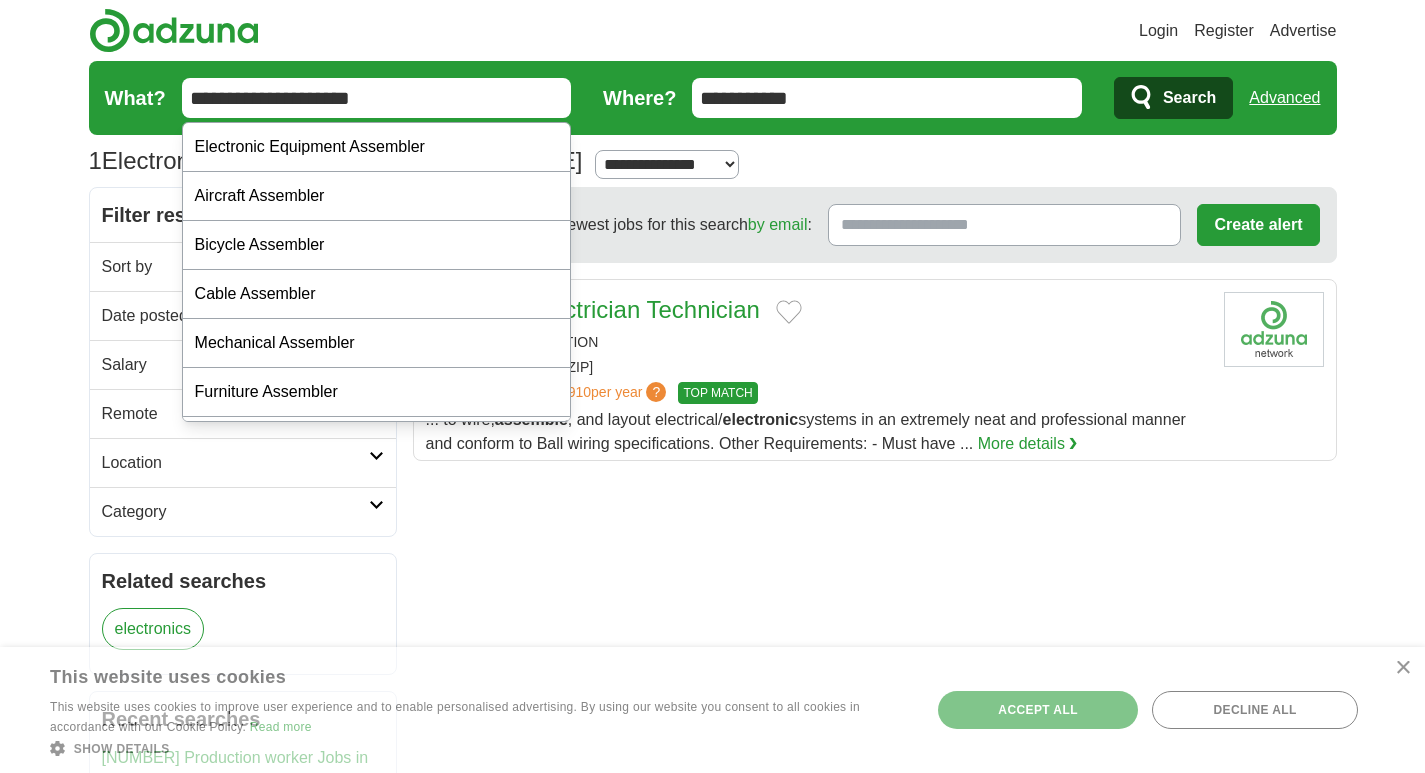 click on "**********" at bounding box center [377, 98] 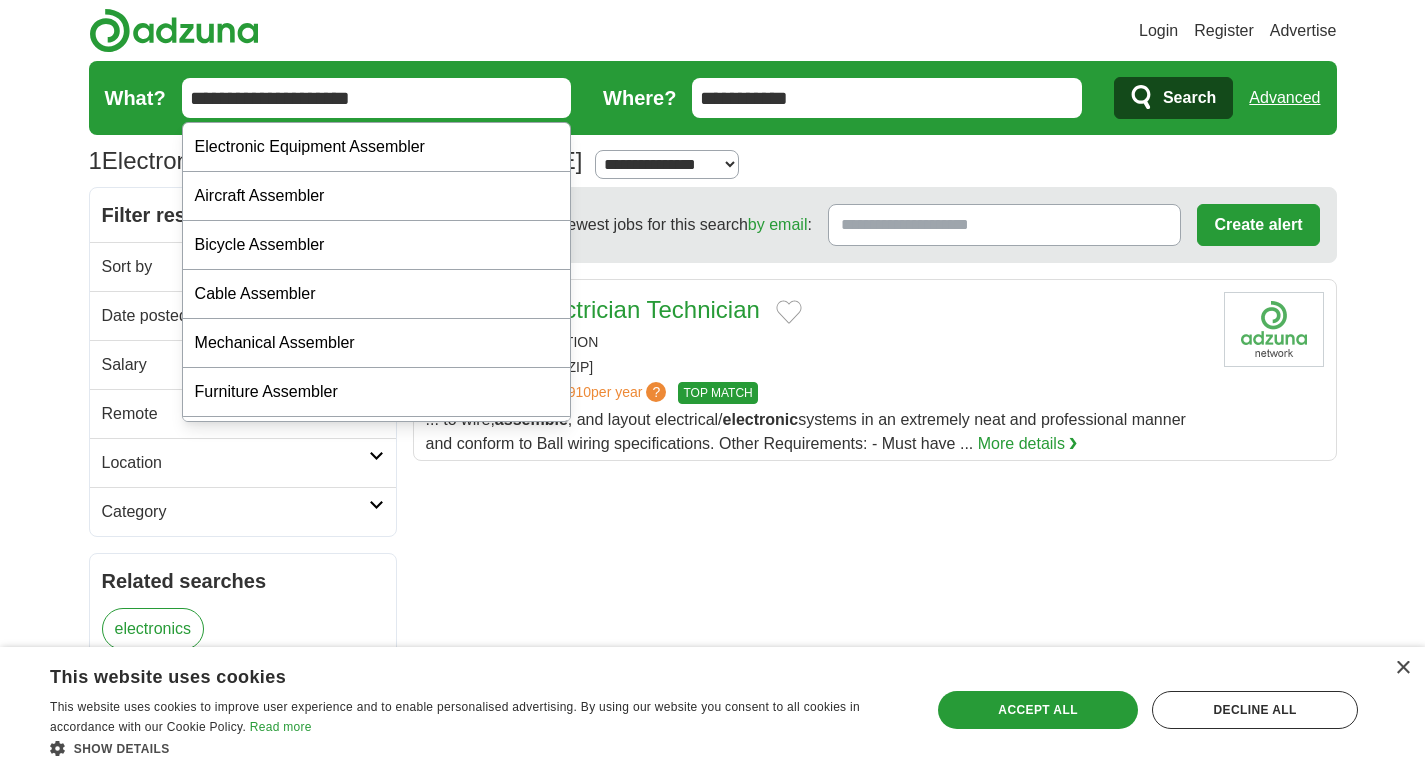 click on "**********" at bounding box center [377, 98] 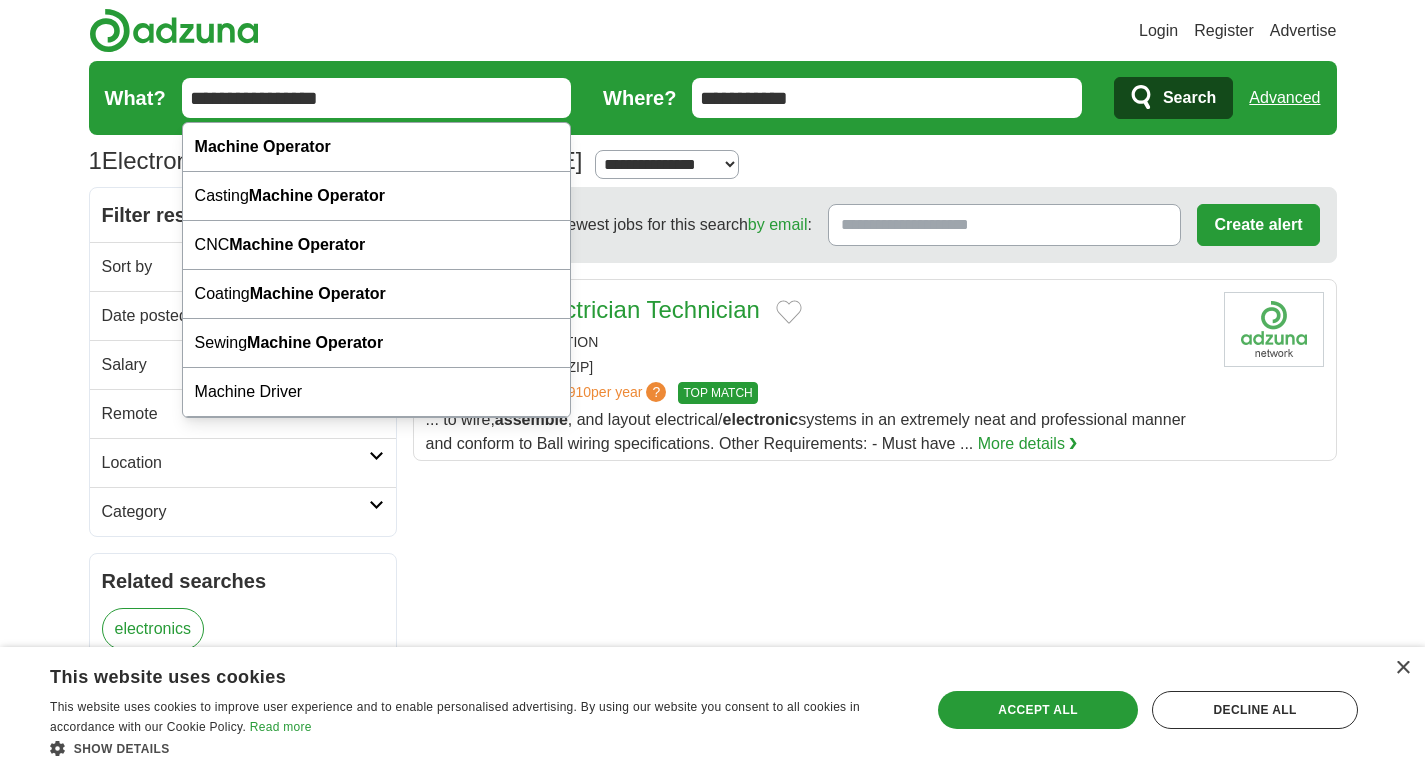 type on "**********" 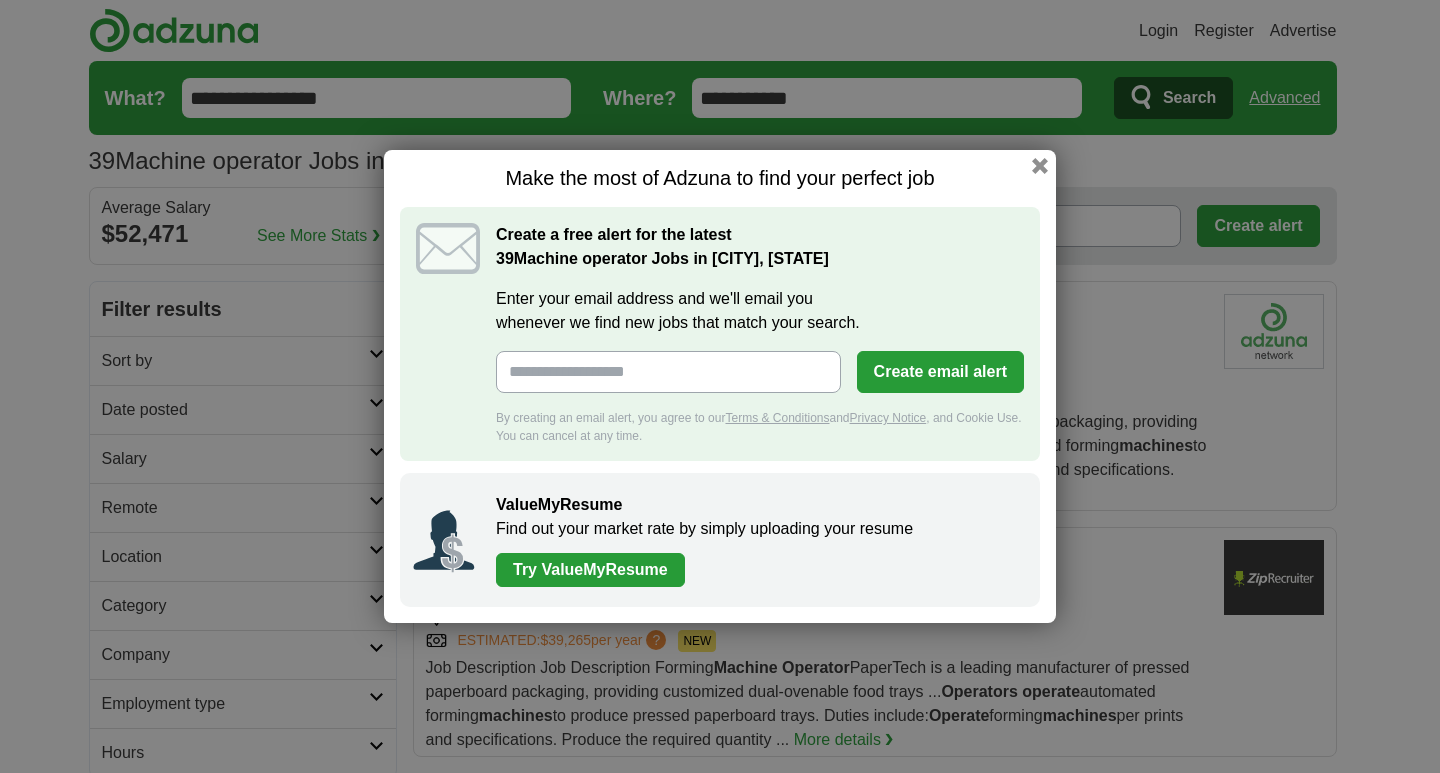 scroll, scrollTop: 0, scrollLeft: 0, axis: both 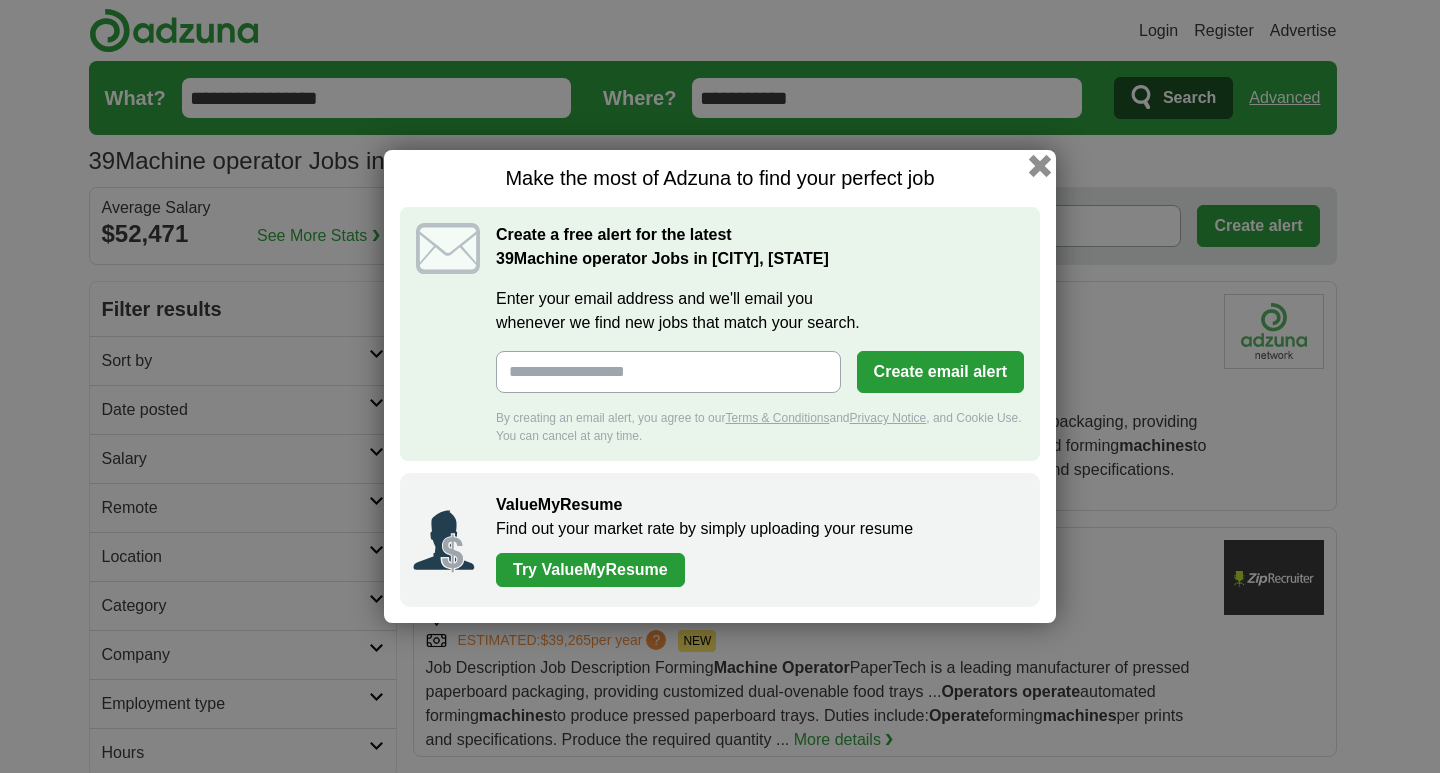 click at bounding box center [1040, 166] 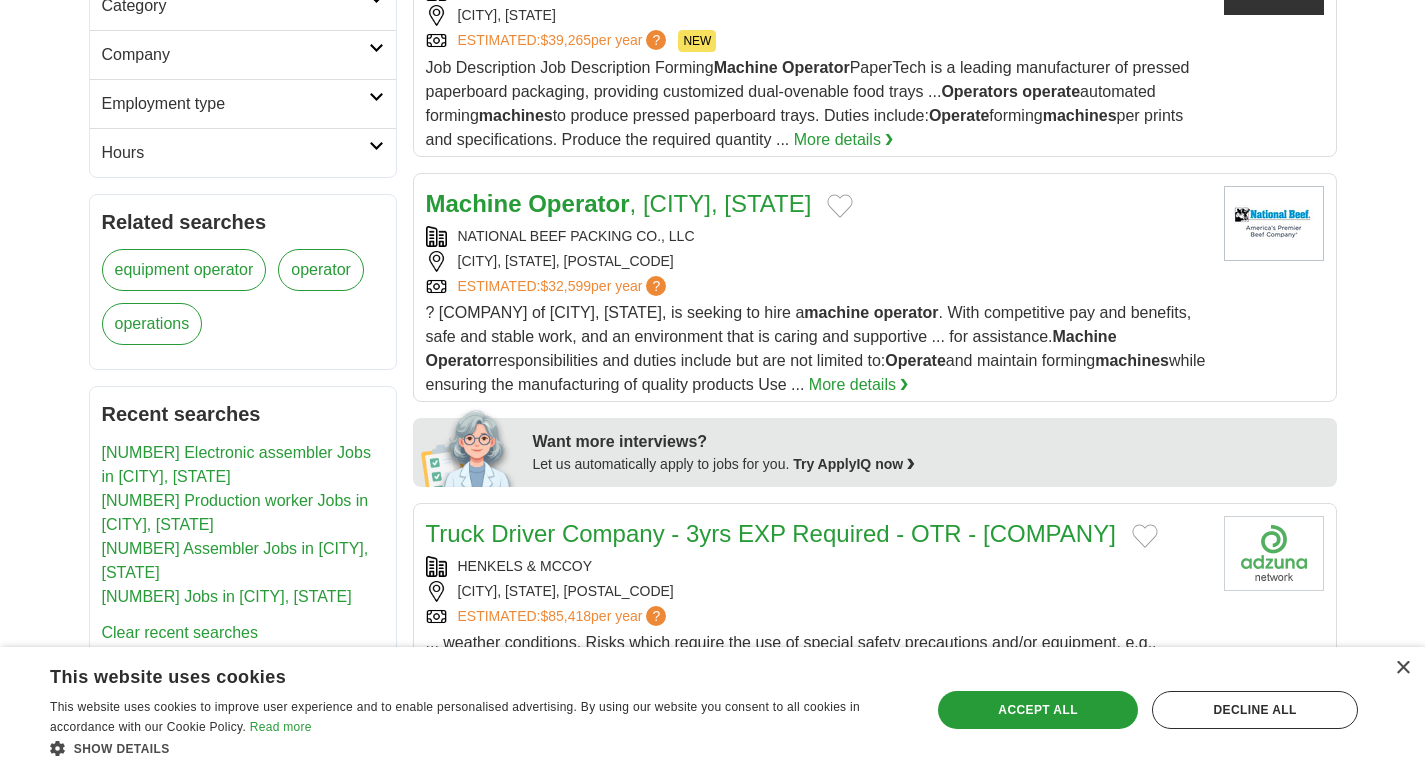 scroll, scrollTop: 0, scrollLeft: 0, axis: both 